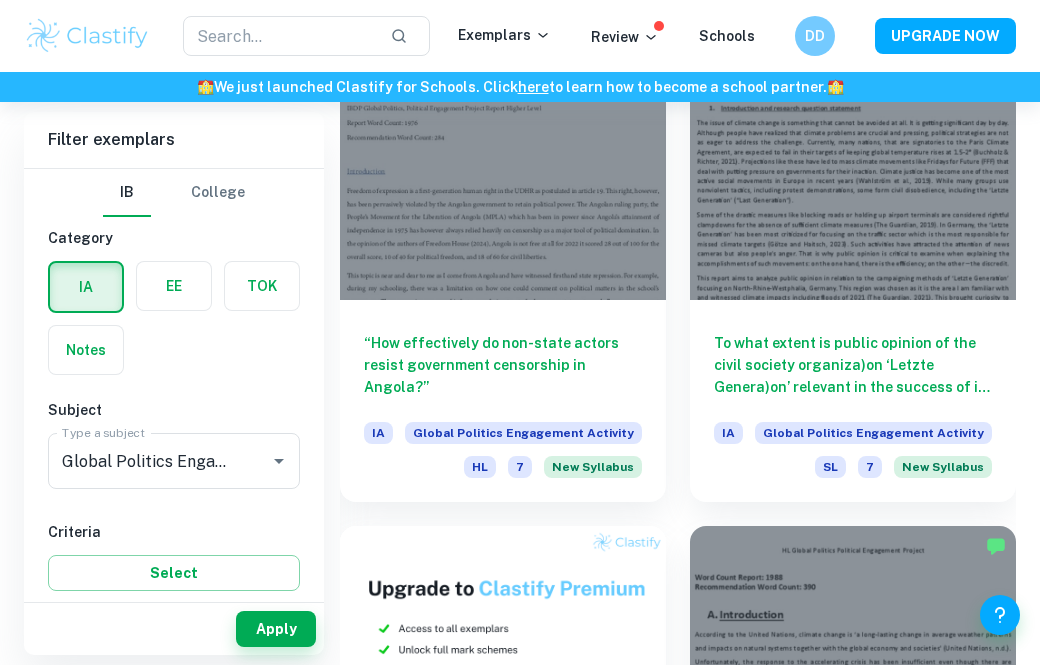scroll, scrollTop: 1595, scrollLeft: 0, axis: vertical 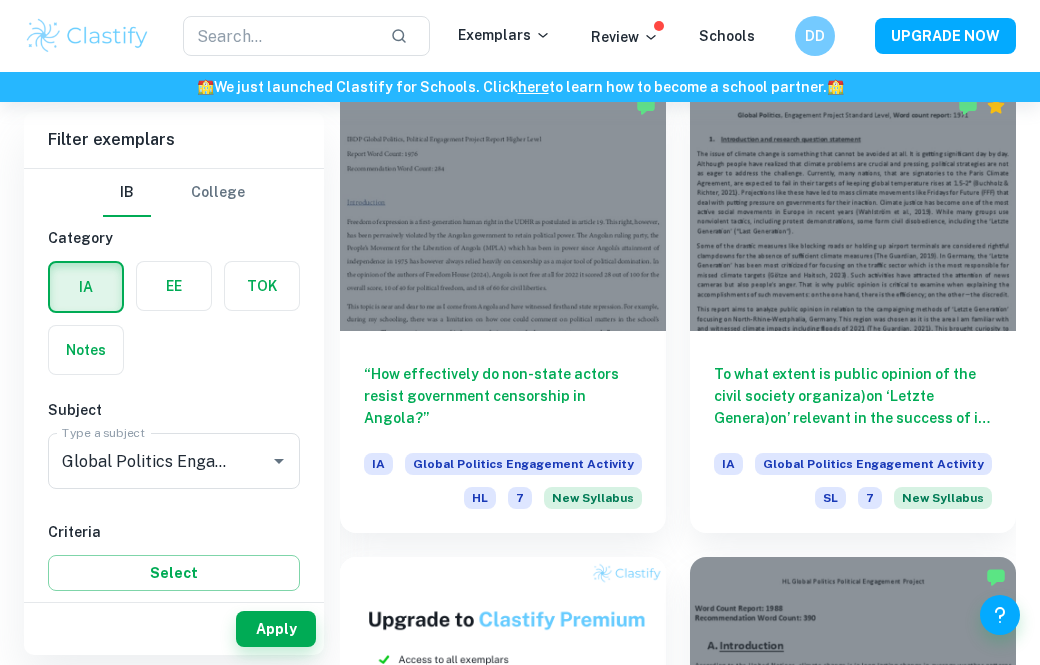 click on "“How effectively do non-state actors resist government censorship in Angola?”" at bounding box center [503, 396] 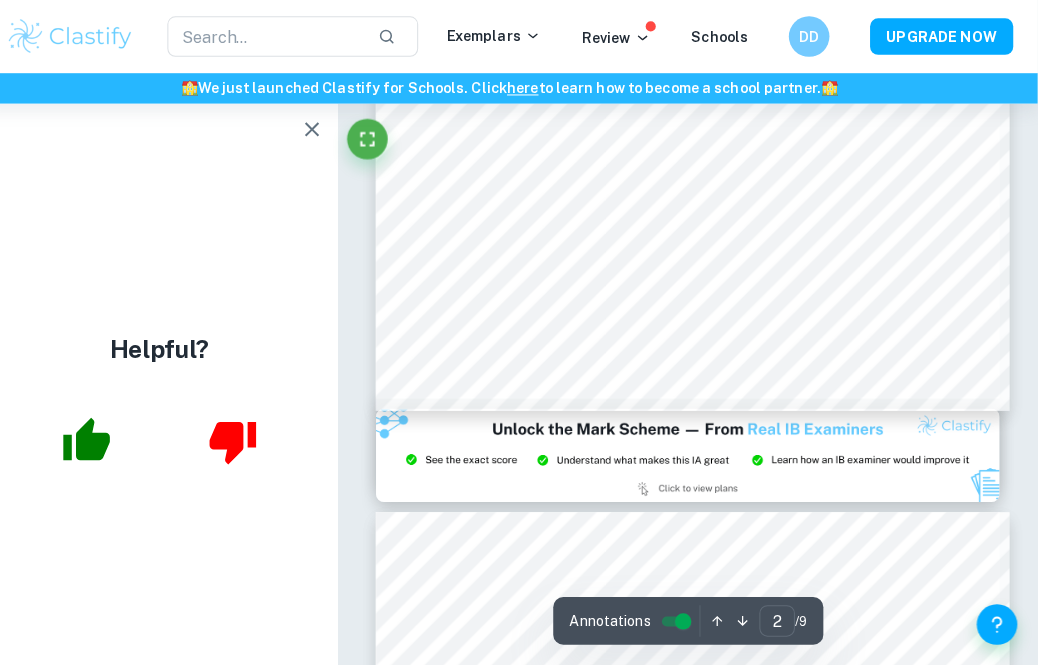 scroll, scrollTop: 1070, scrollLeft: 5, axis: both 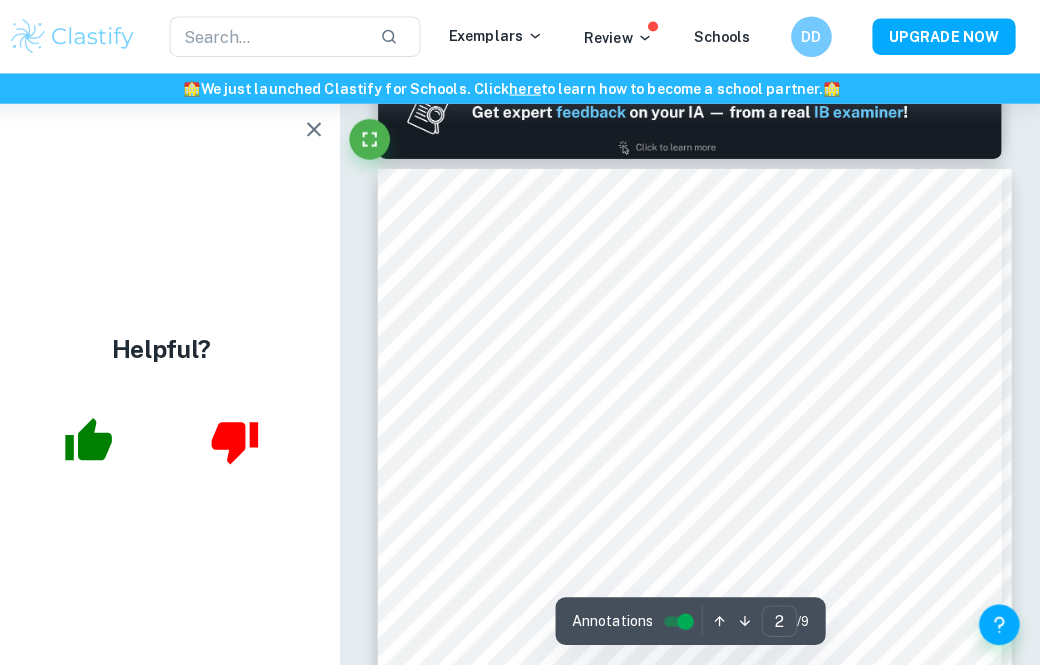 click 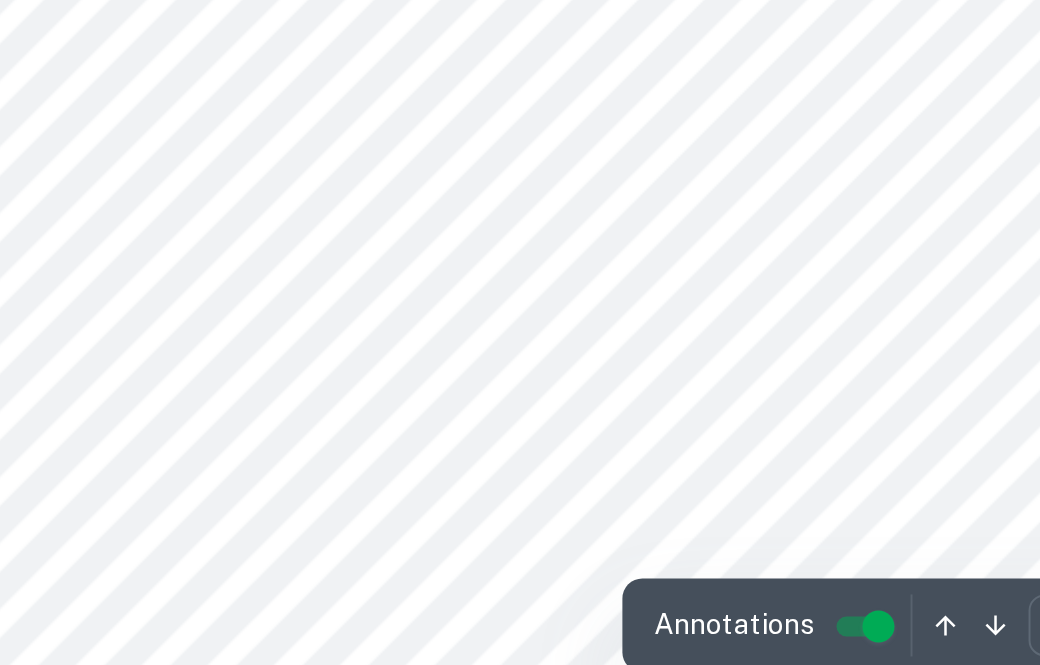 scroll, scrollTop: 2073, scrollLeft: 0, axis: vertical 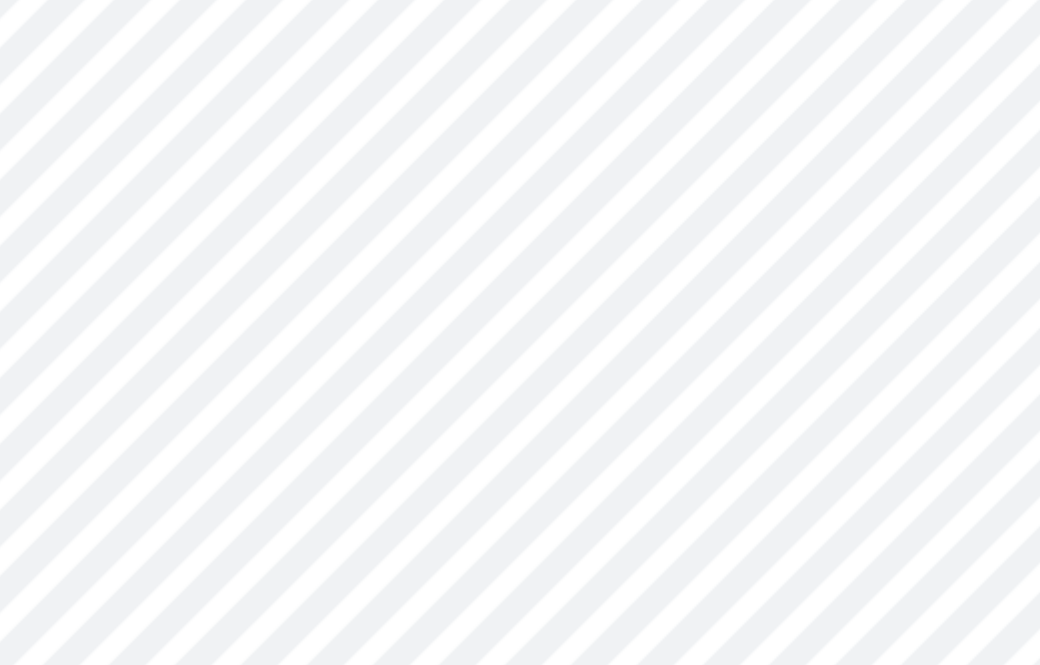 type on "3" 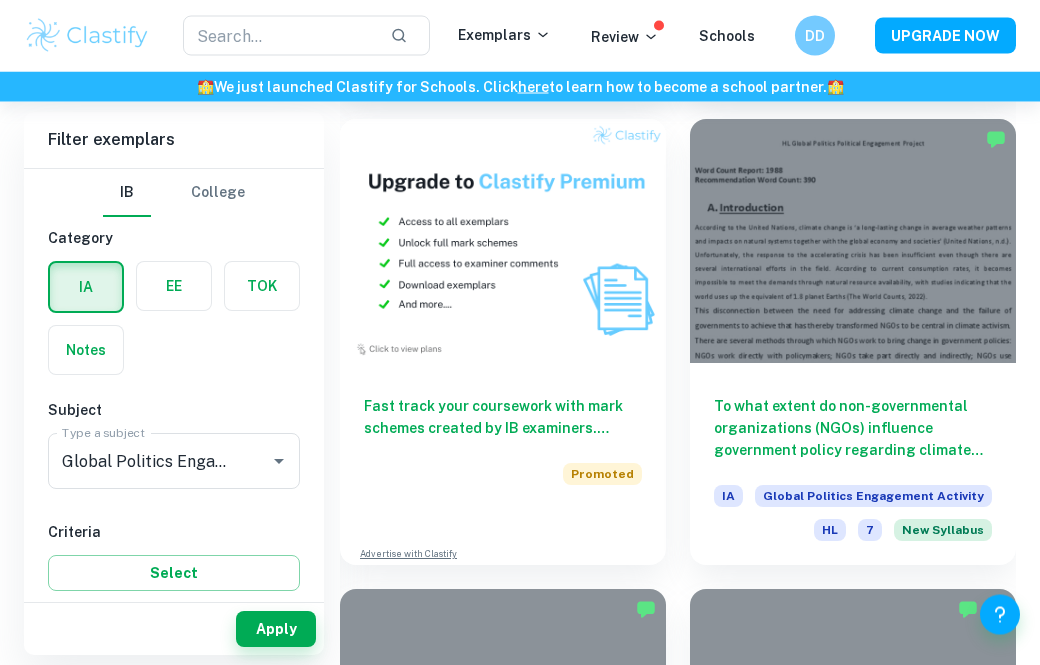 scroll, scrollTop: 2033, scrollLeft: 0, axis: vertical 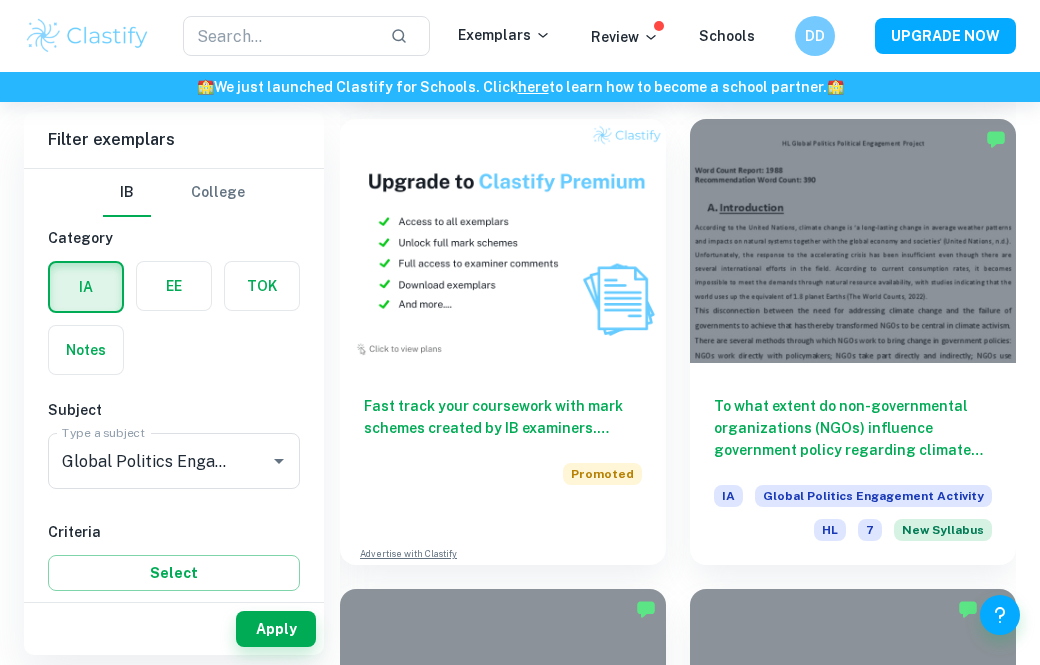 click at bounding box center [853, 241] 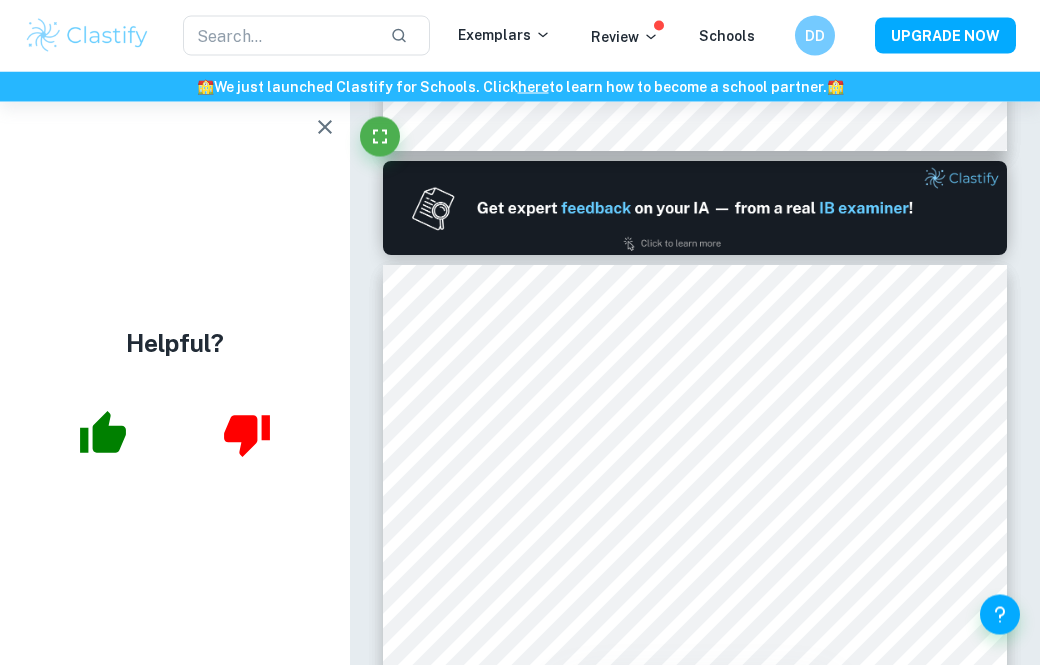 scroll, scrollTop: 853, scrollLeft: 0, axis: vertical 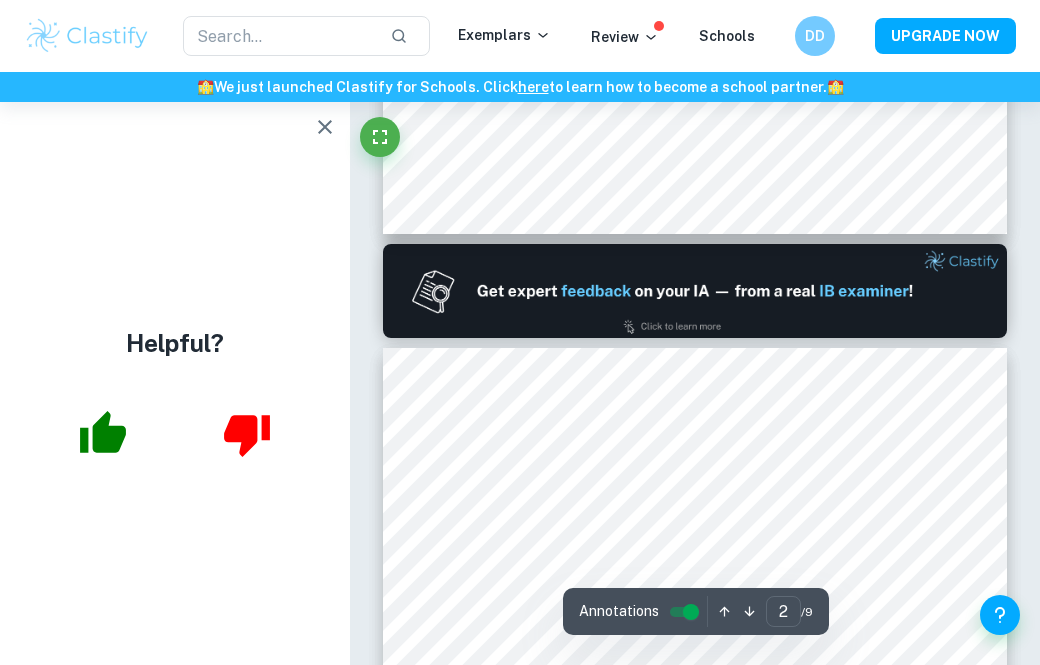 type on "1" 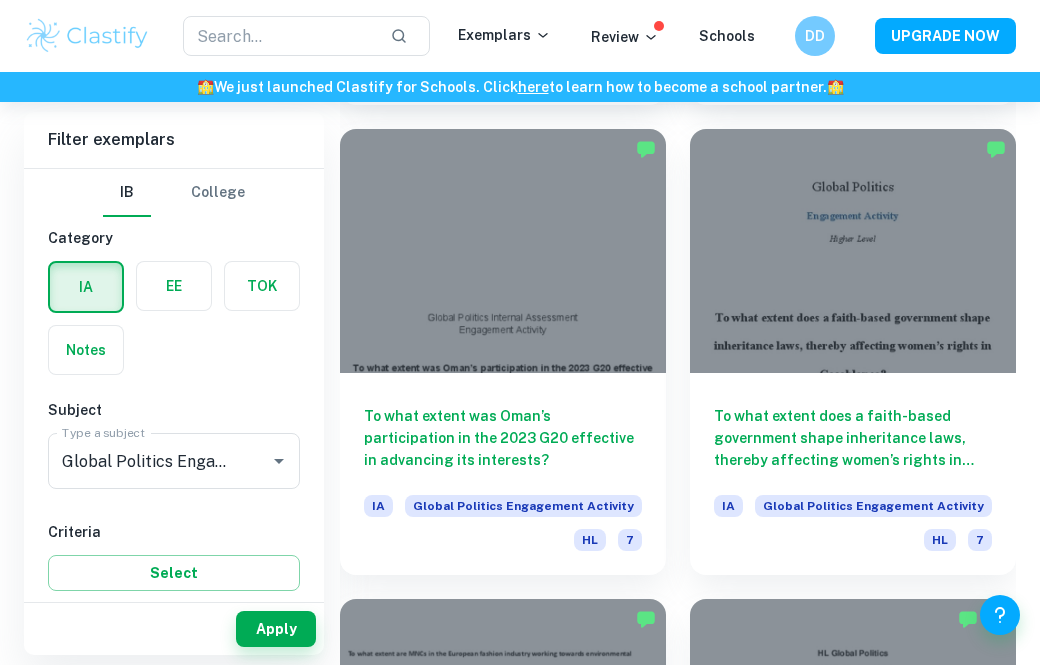 scroll, scrollTop: 2963, scrollLeft: 0, axis: vertical 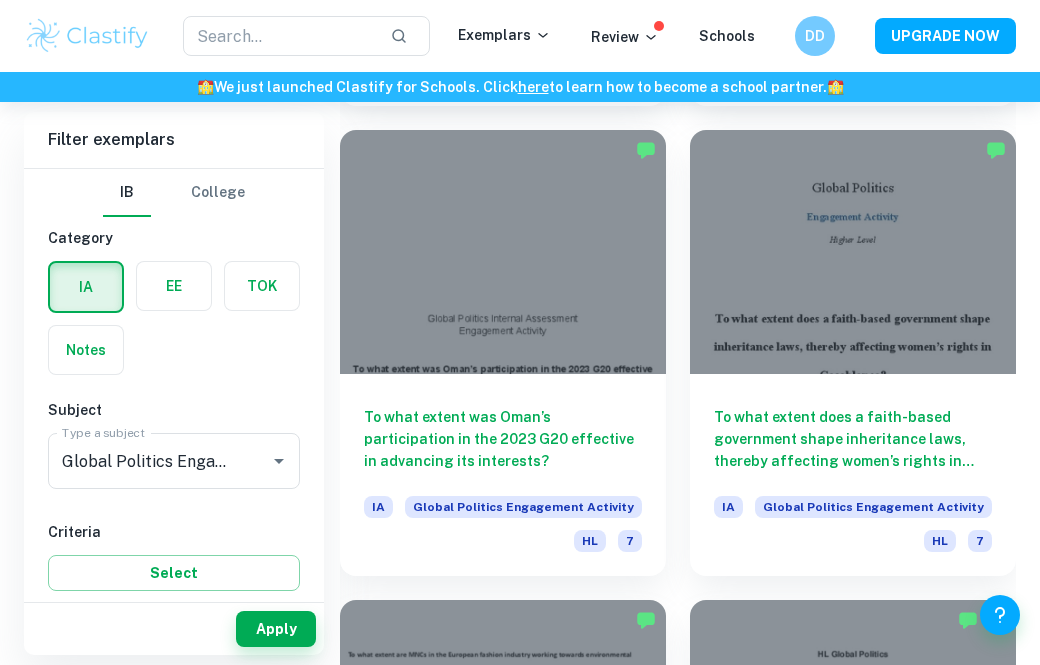 click at bounding box center [503, 252] 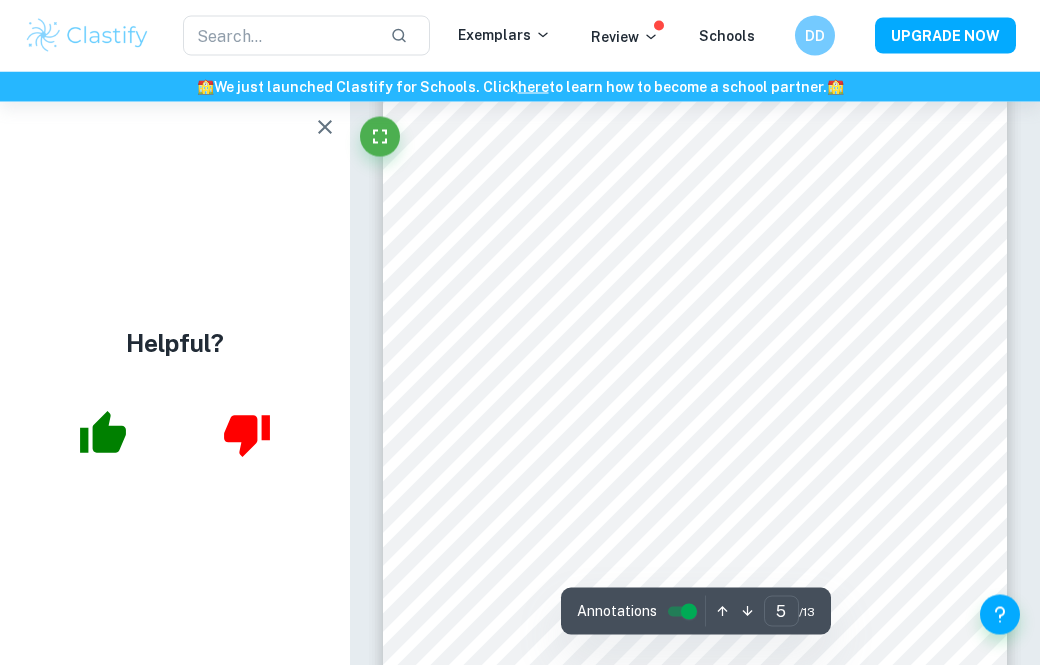 scroll, scrollTop: 4039, scrollLeft: 0, axis: vertical 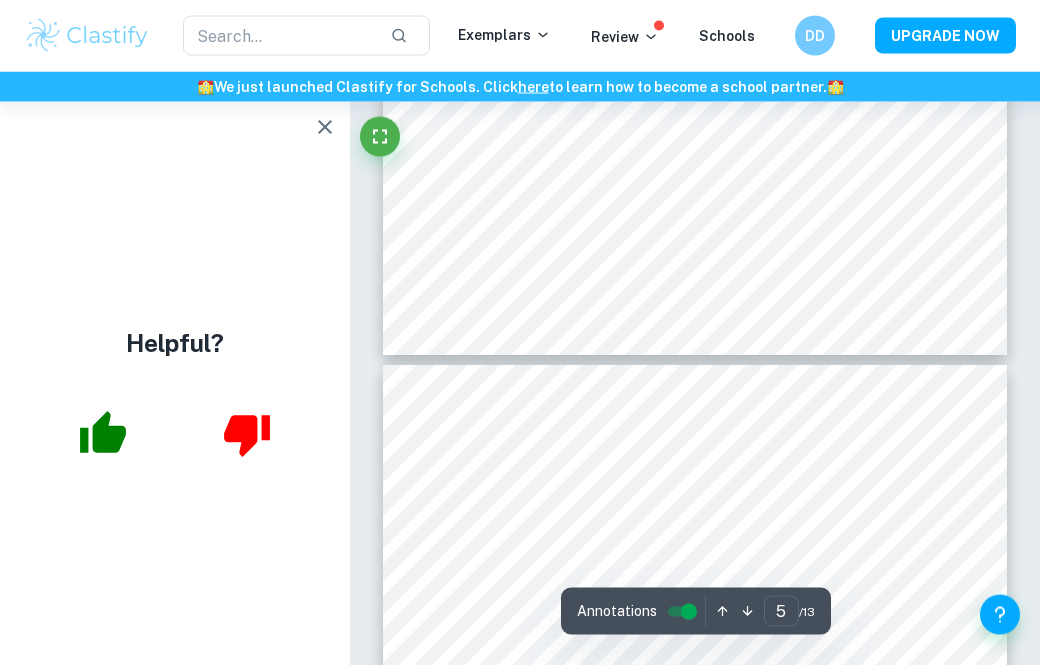 type on "6" 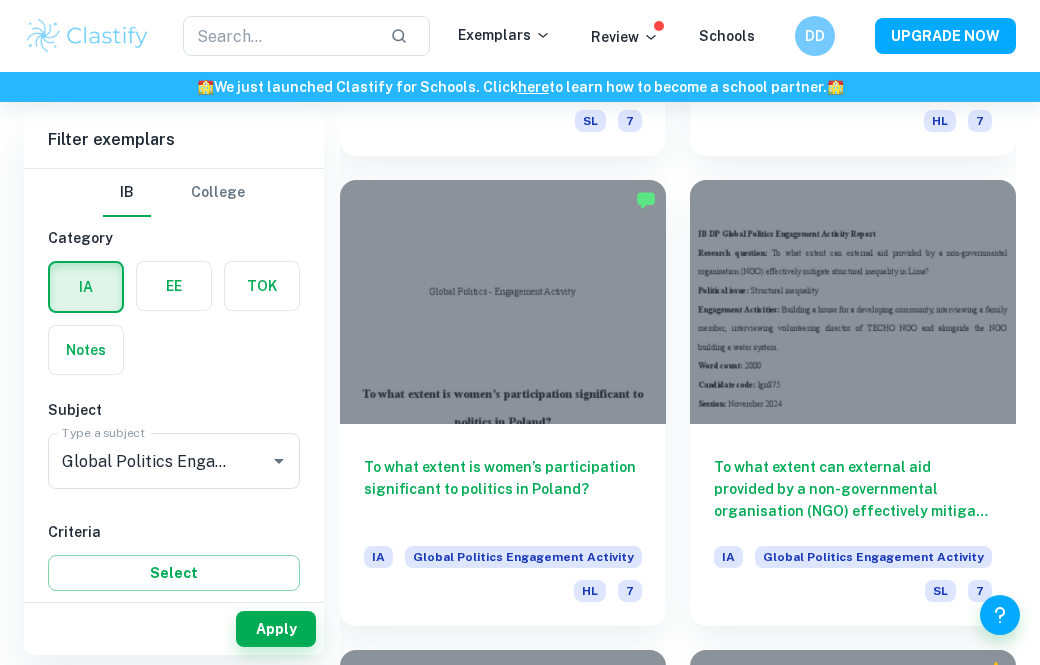 scroll, scrollTop: 3871, scrollLeft: 0, axis: vertical 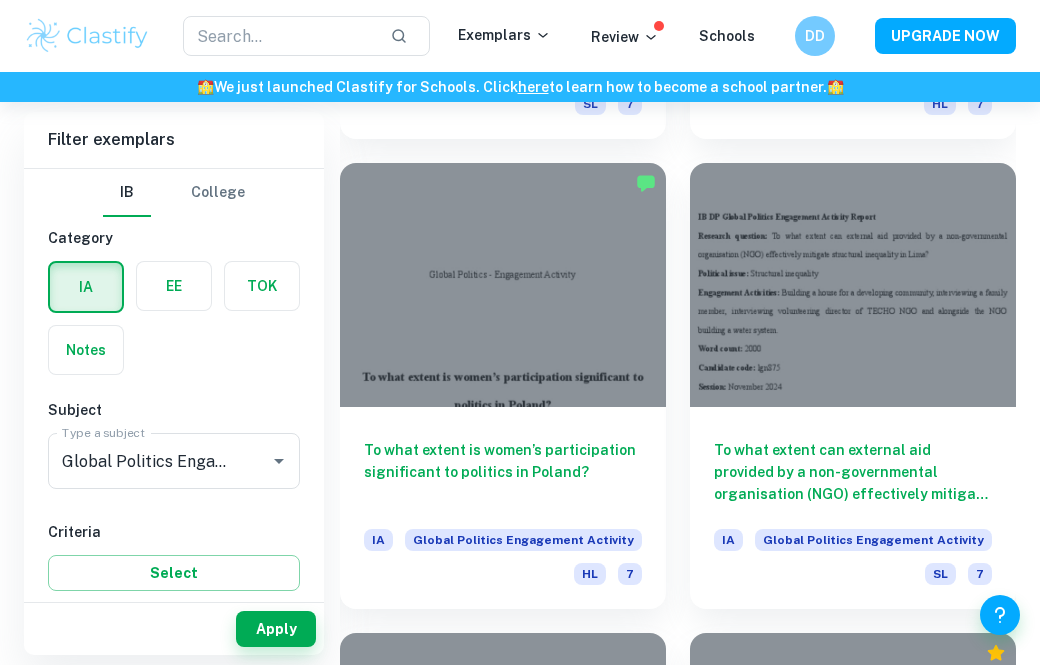 click at bounding box center (503, 285) 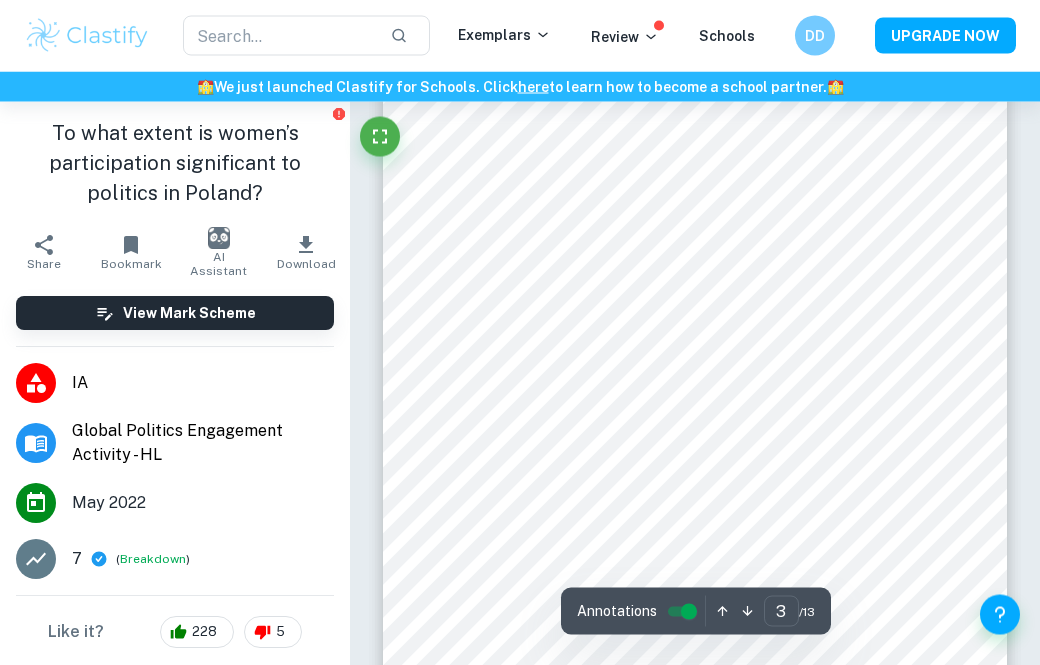 scroll, scrollTop: 2040, scrollLeft: 0, axis: vertical 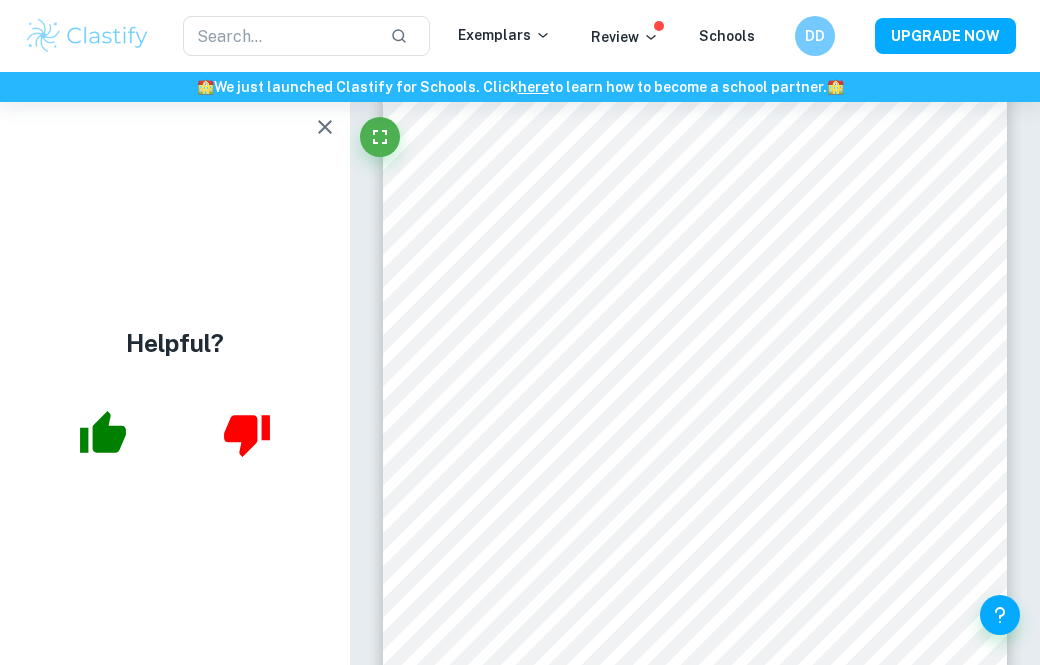 click 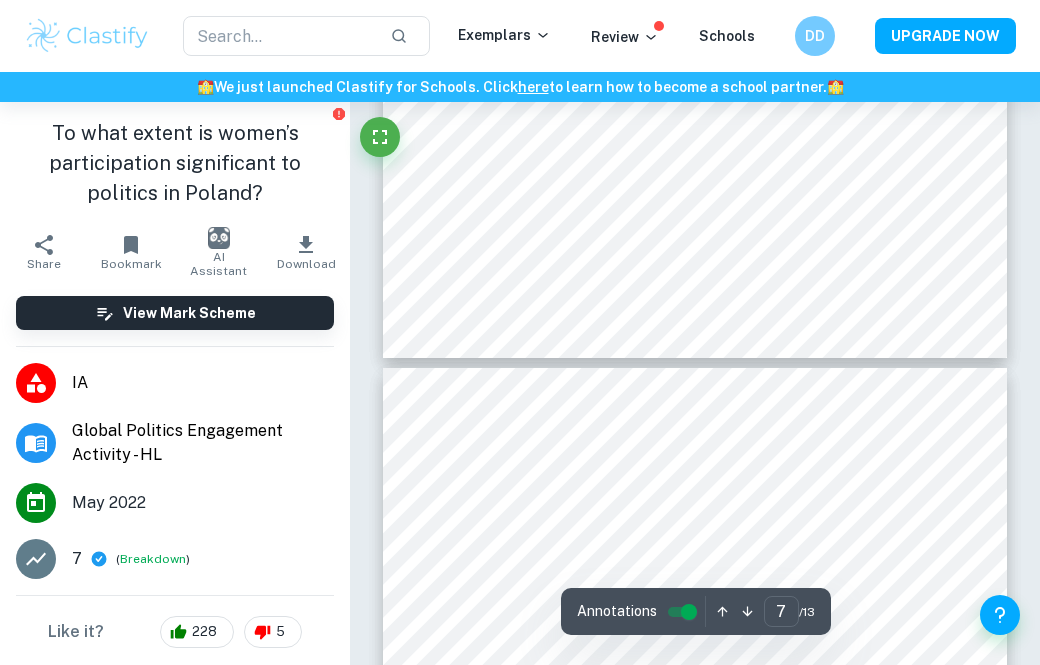 scroll, scrollTop: 6195, scrollLeft: 0, axis: vertical 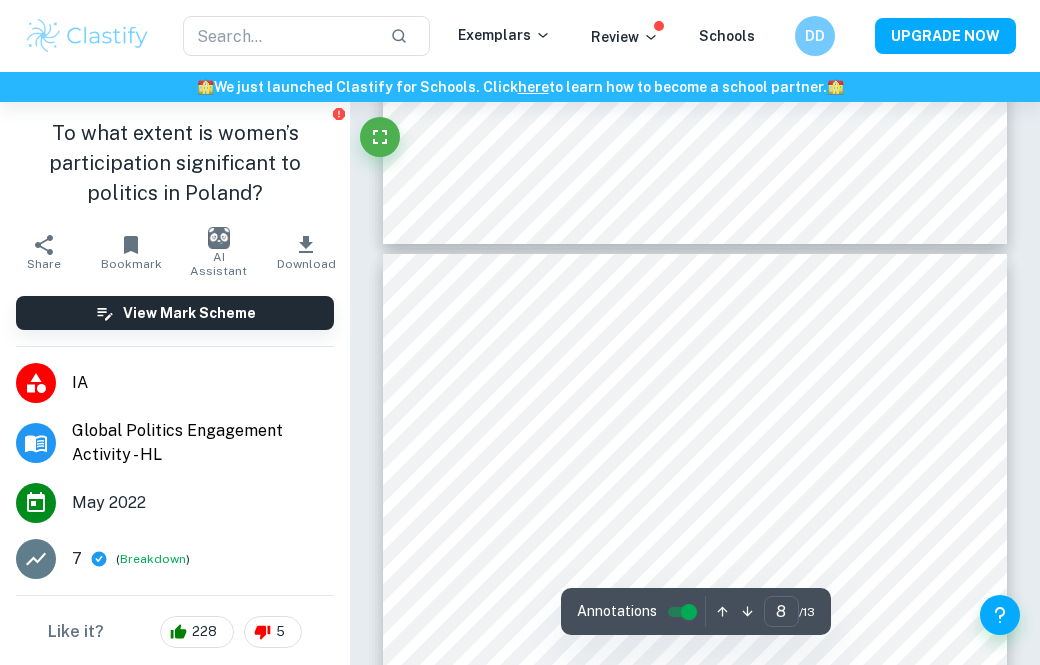 type on "7" 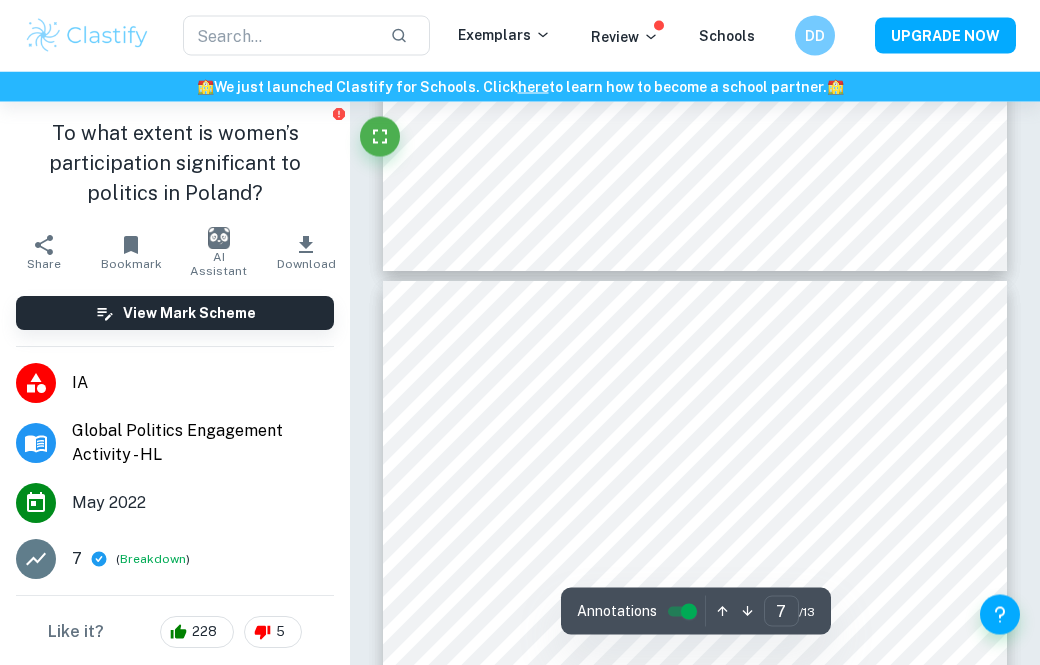 scroll, scrollTop: 5344, scrollLeft: 0, axis: vertical 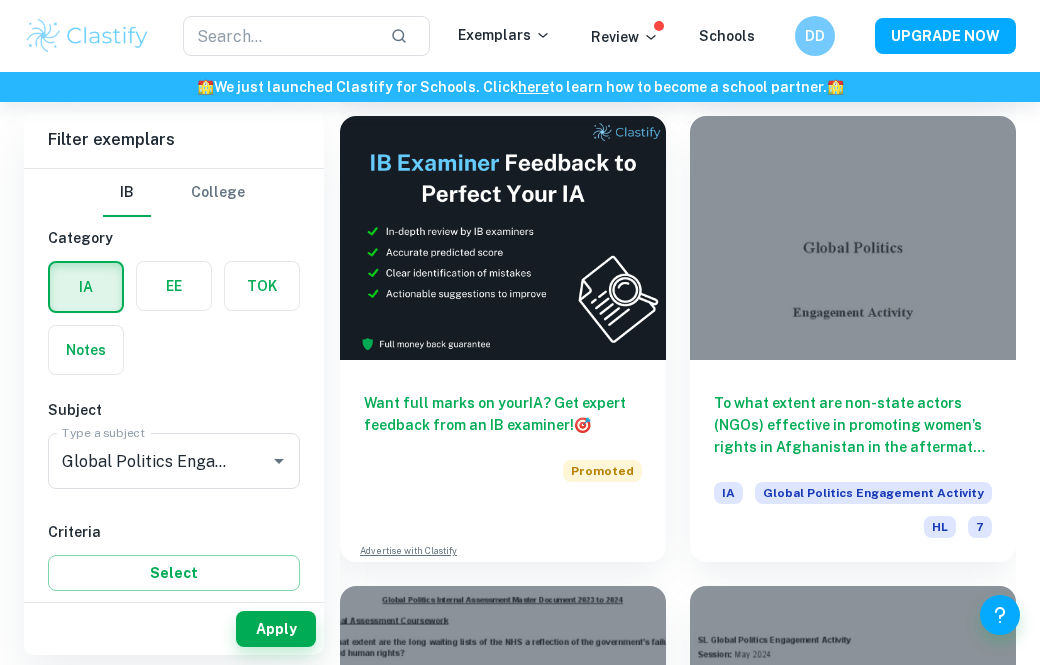 click on "To what extent are non-state actors (NGOs) effective in promoting women’s rights in Afghanistan in the aftermath of Taliban’s takeover?" at bounding box center (853, 425) 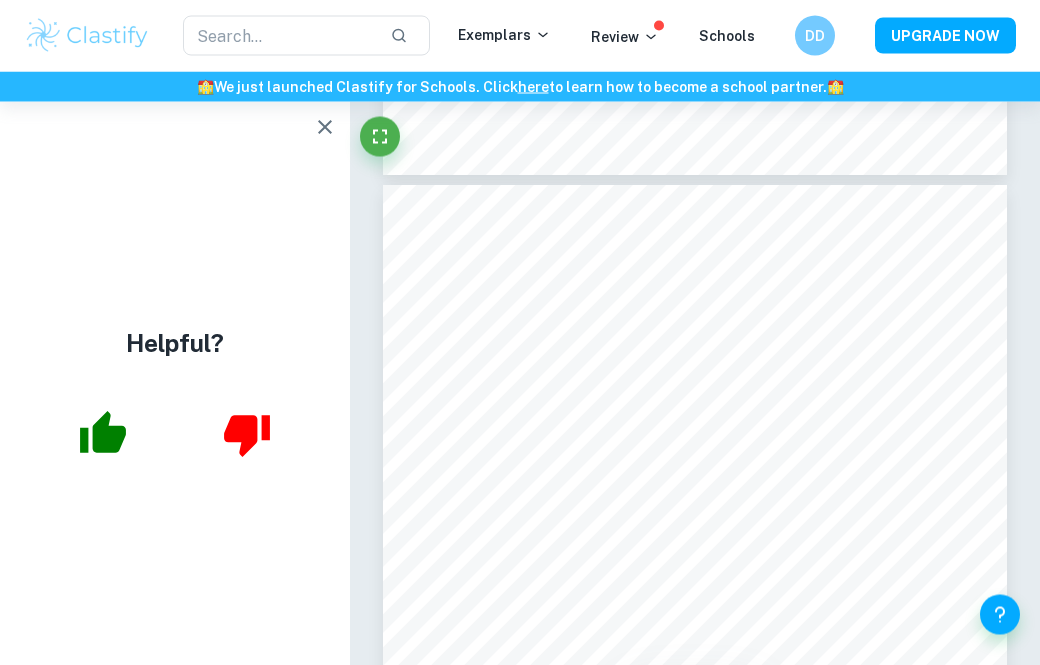 scroll, scrollTop: 5046, scrollLeft: 0, axis: vertical 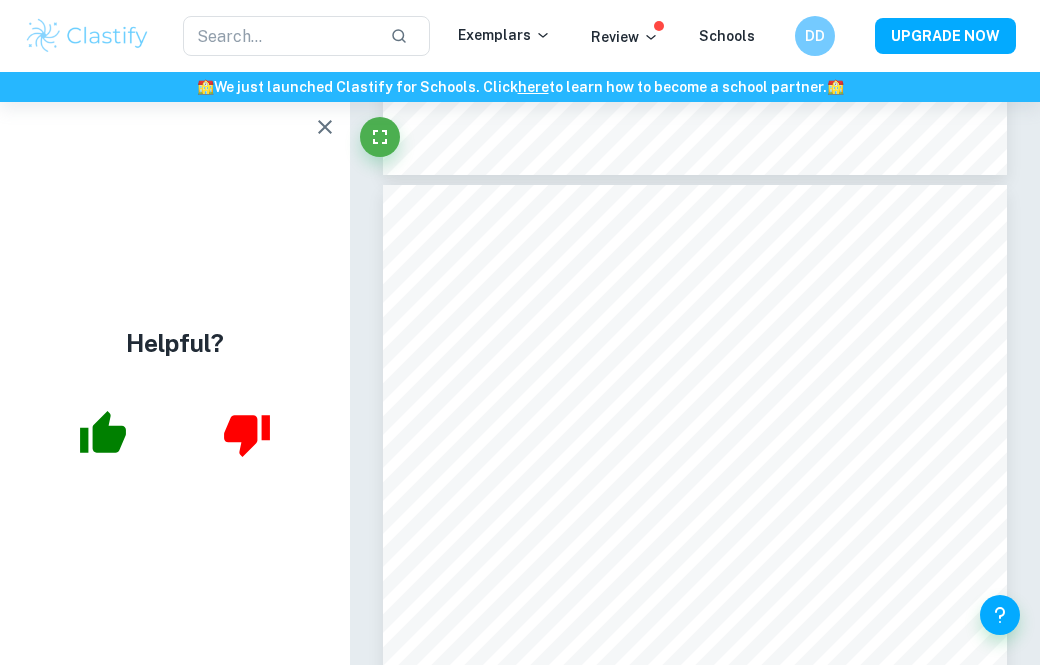 click at bounding box center [325, 127] 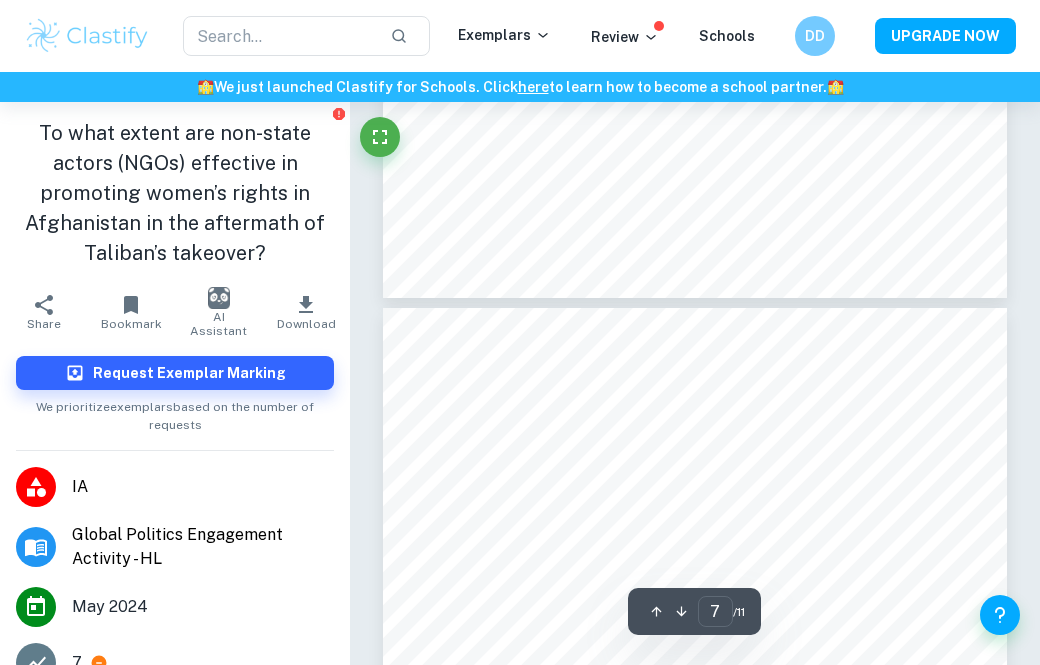 type on "6" 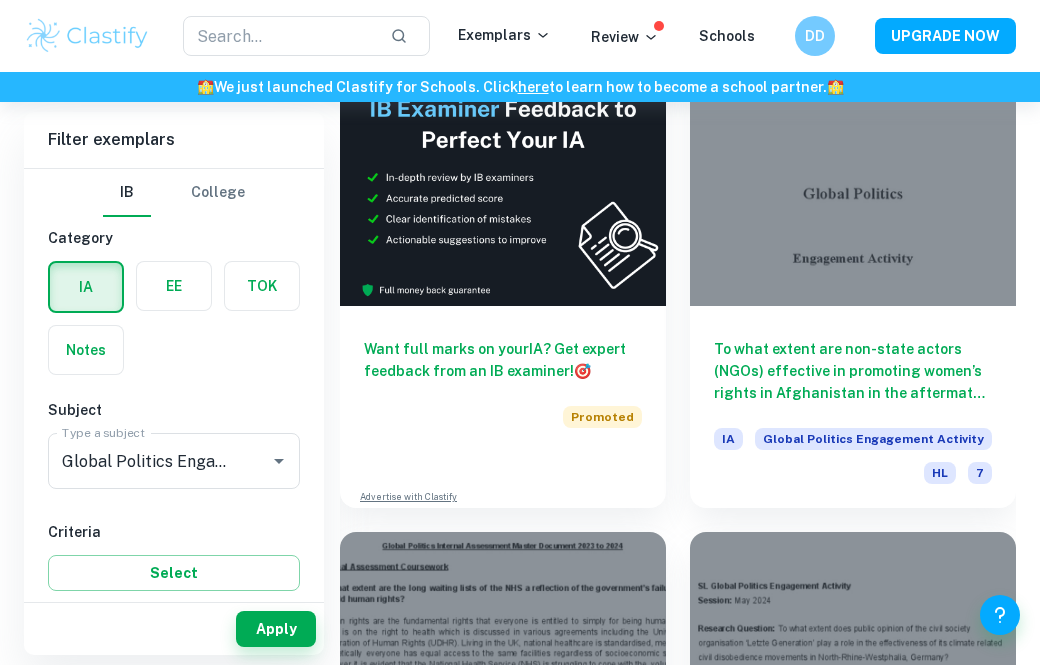 scroll, scrollTop: 4912, scrollLeft: 0, axis: vertical 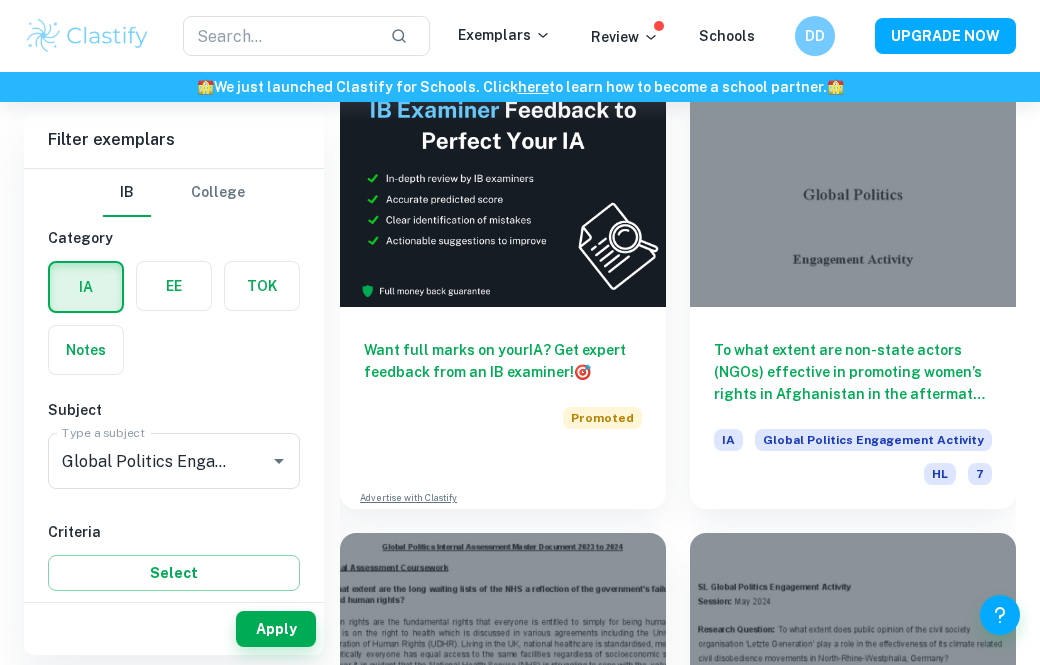 click at bounding box center [279, 461] 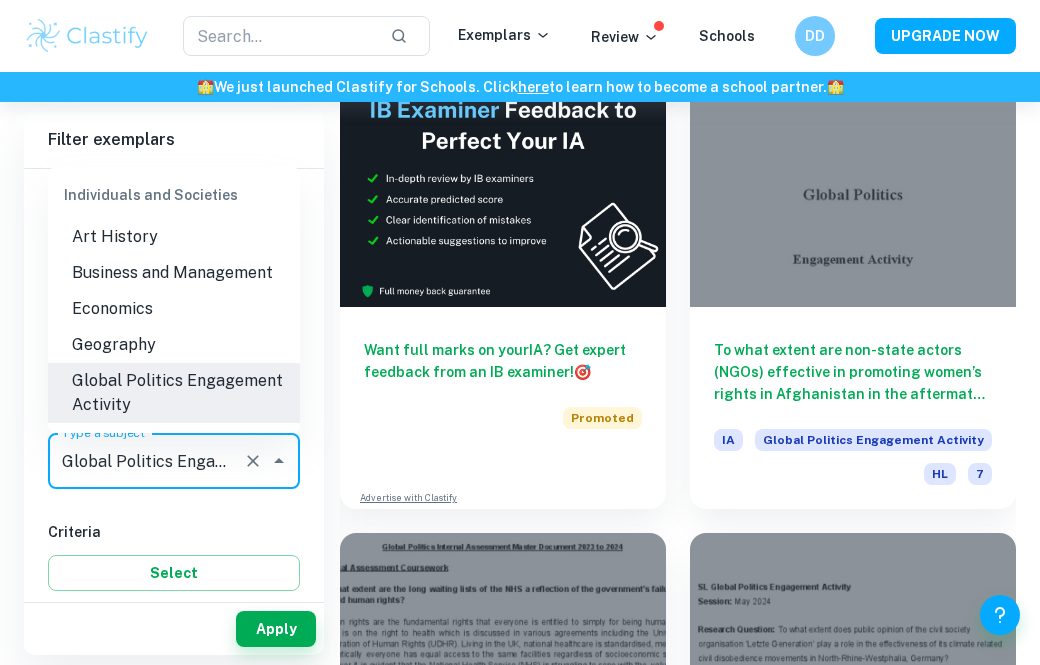 scroll, scrollTop: 1891, scrollLeft: 0, axis: vertical 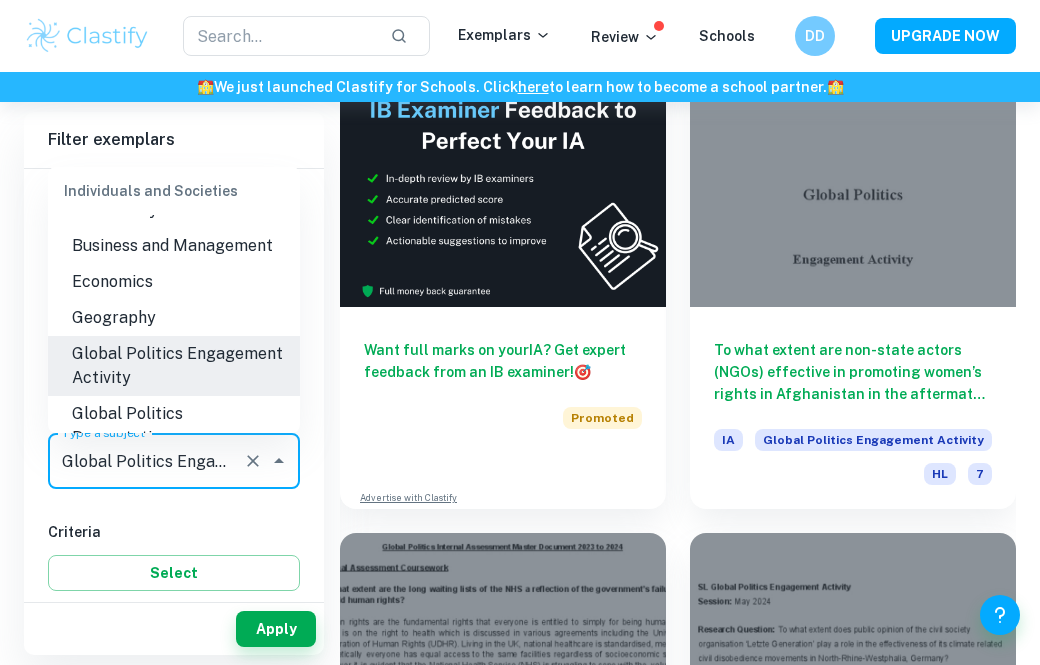 click on "Global Politics Engagement Activity" at bounding box center [174, 366] 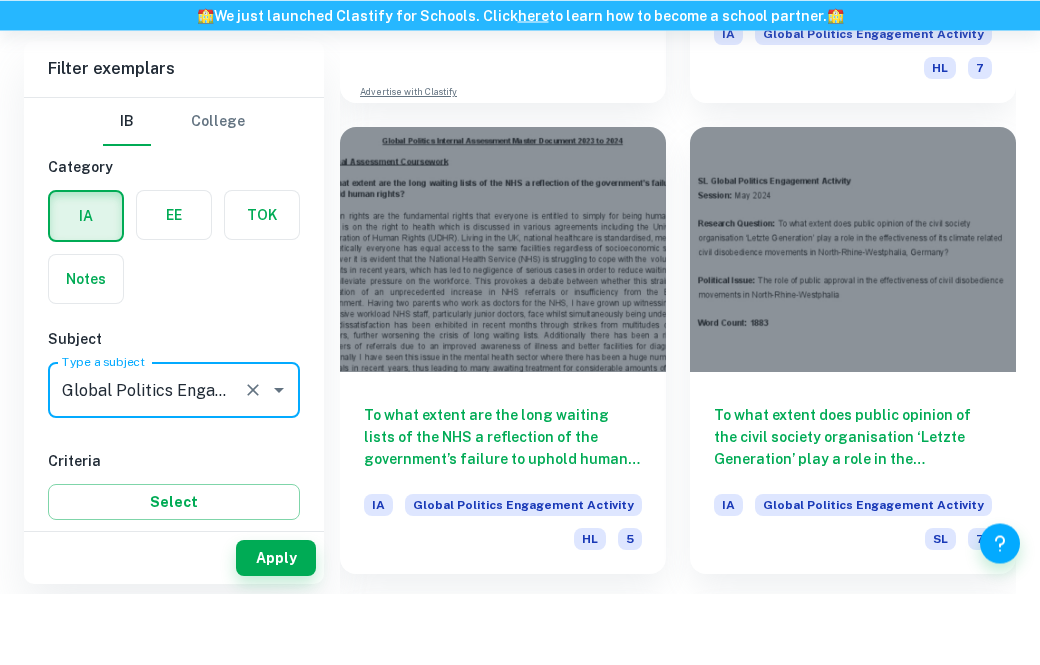 scroll, scrollTop: 5247, scrollLeft: 0, axis: vertical 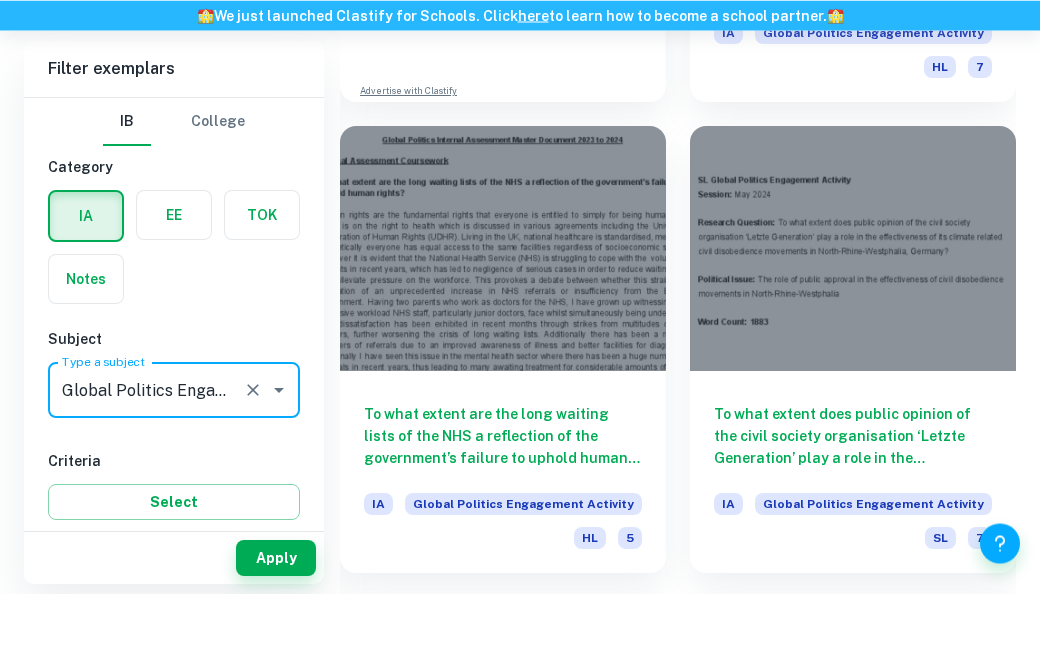 click at bounding box center [853, 320] 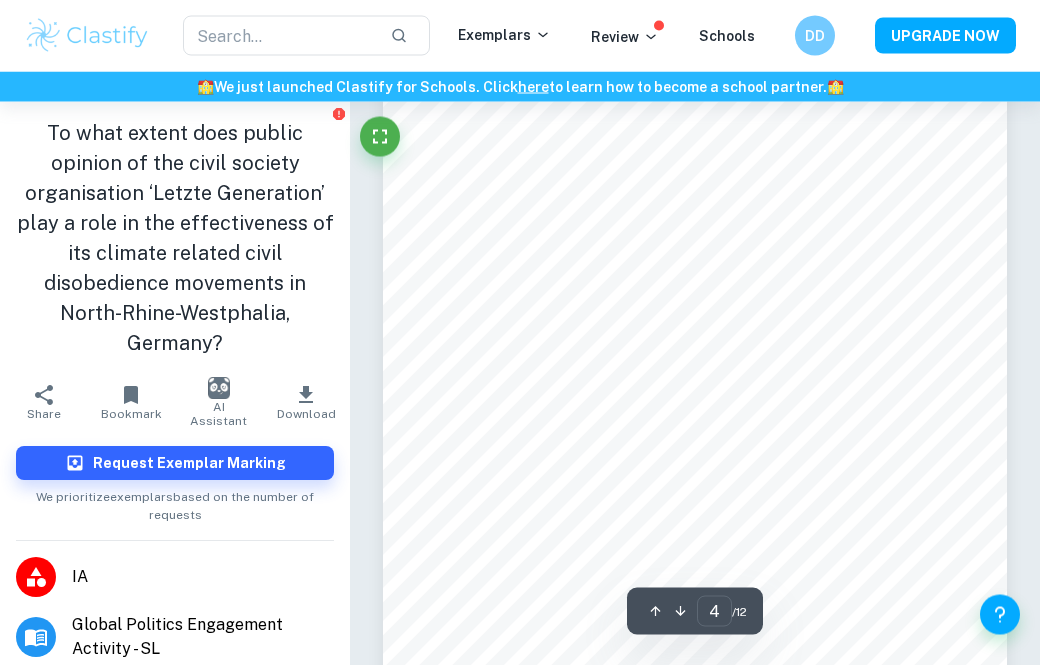 scroll, scrollTop: 3094, scrollLeft: 0, axis: vertical 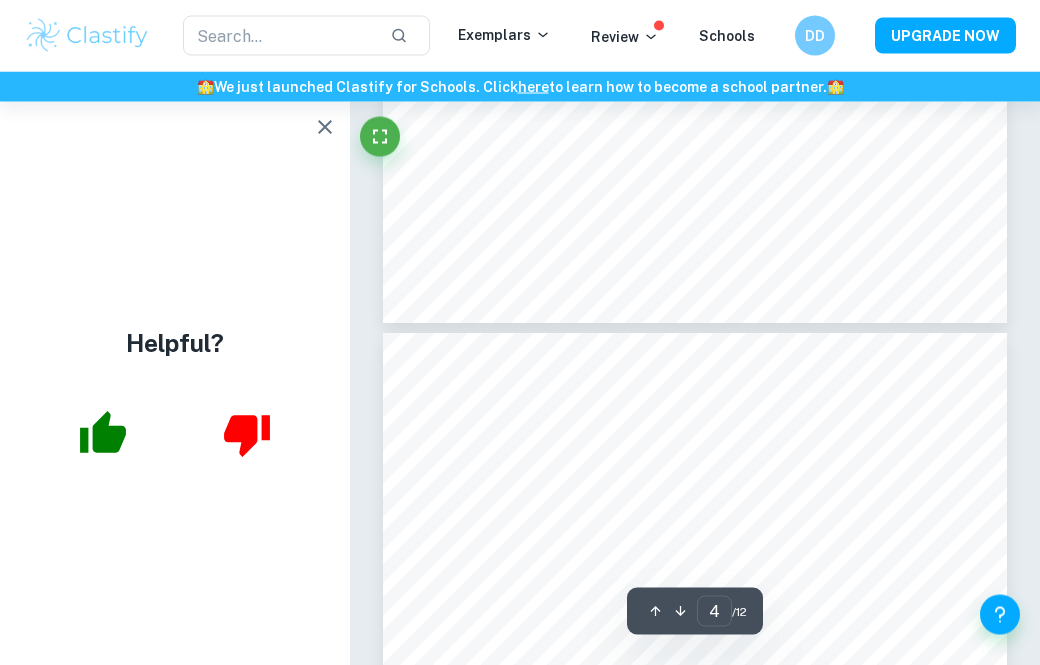 type on "3" 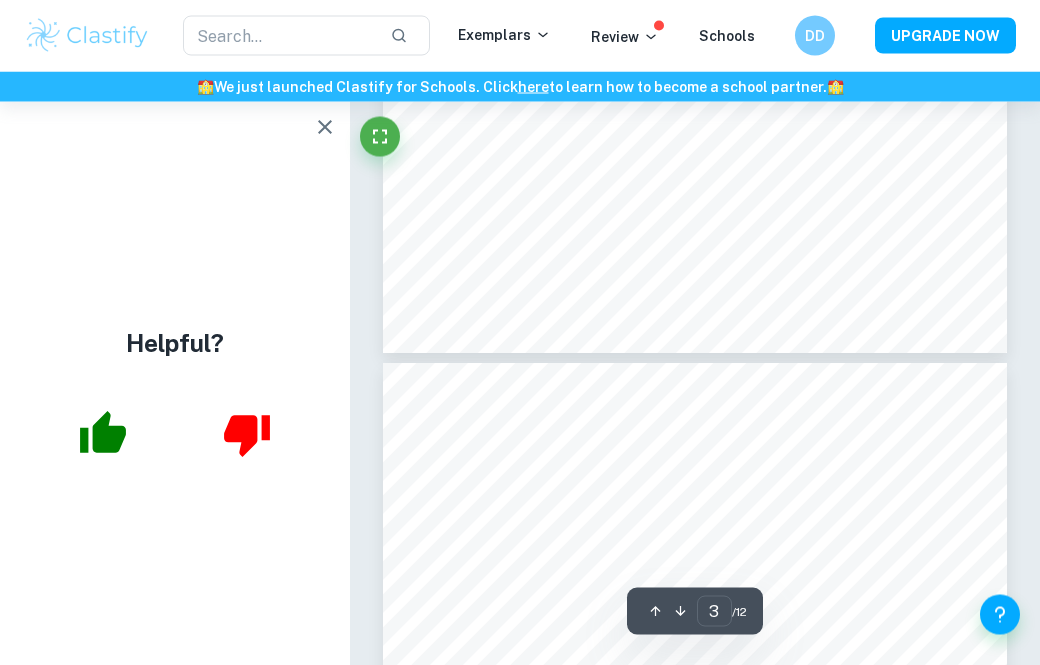 scroll, scrollTop: 2636, scrollLeft: 0, axis: vertical 